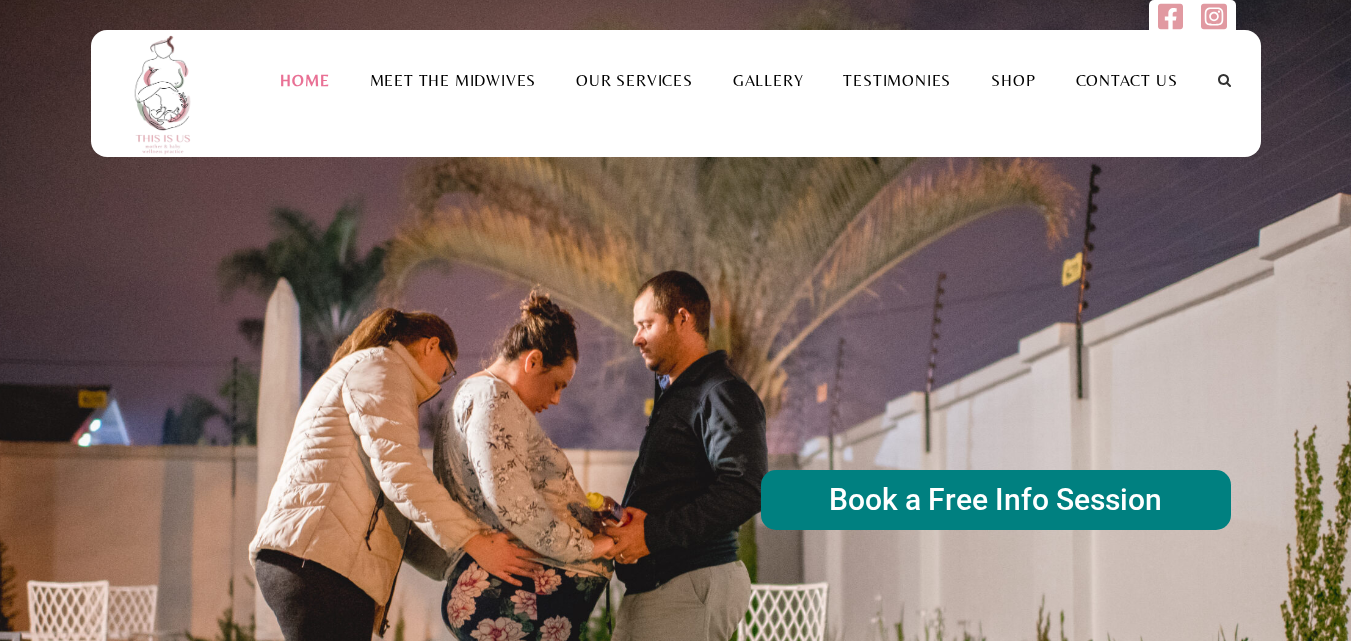 scroll, scrollTop: 0, scrollLeft: 0, axis: both 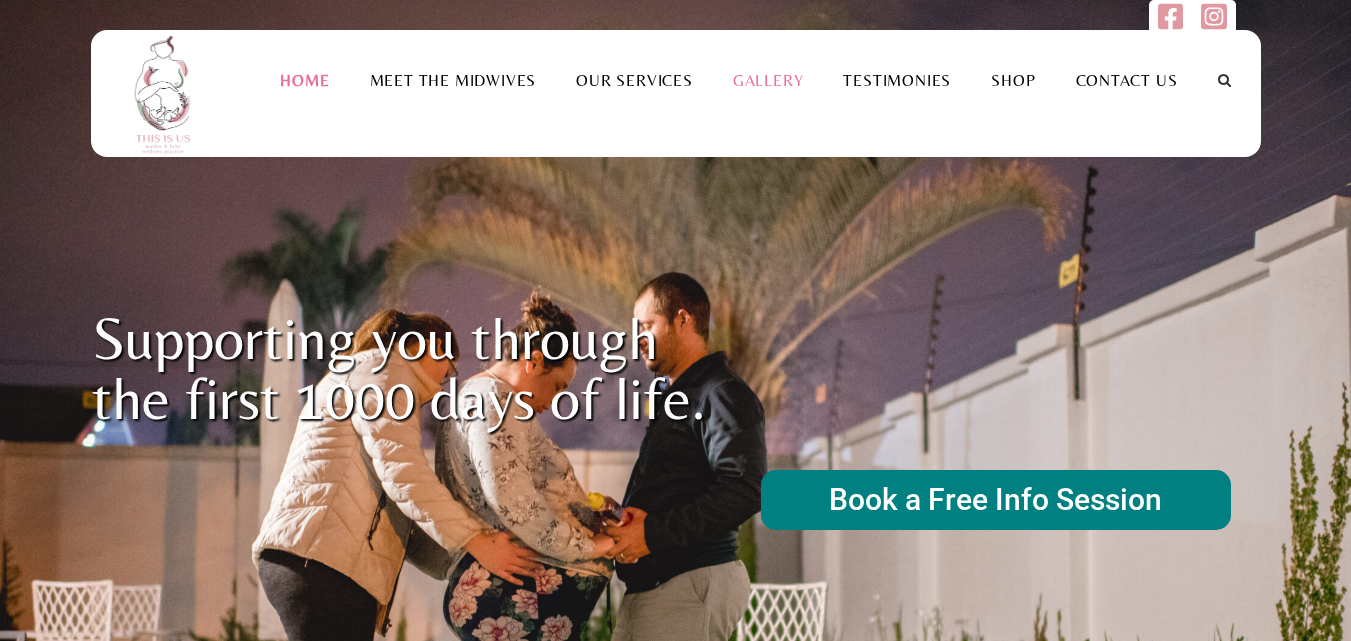 click on "Gallery" at bounding box center [768, 80] 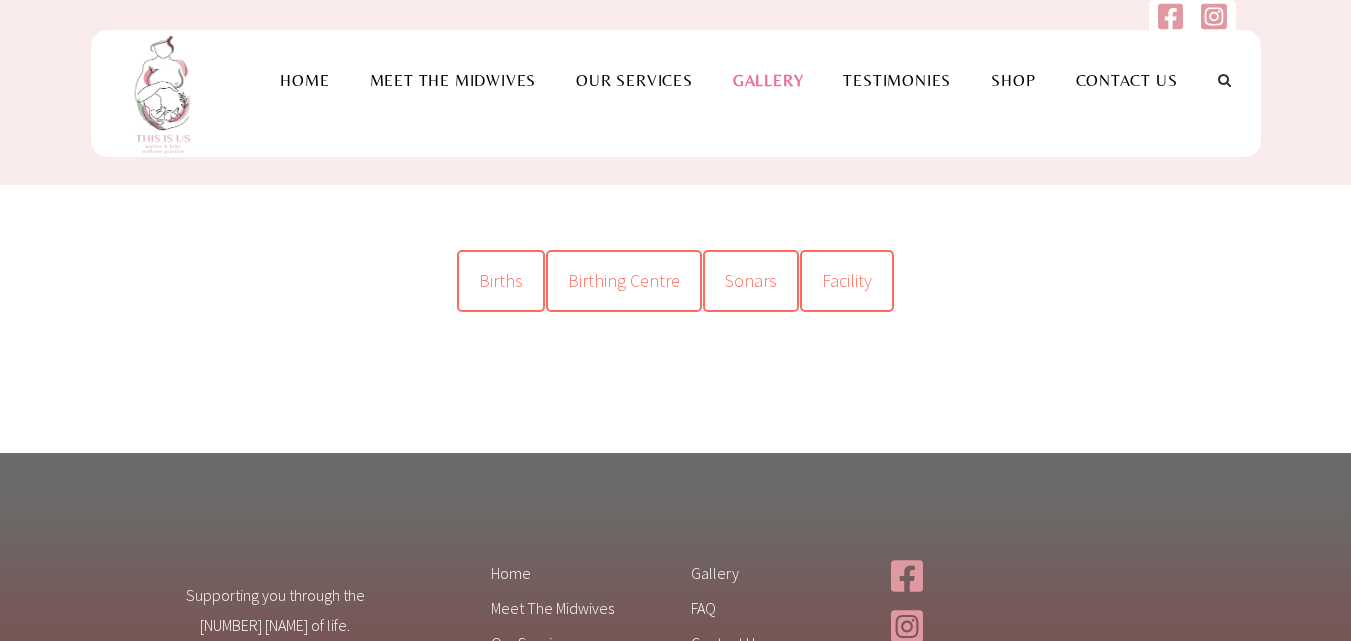 scroll, scrollTop: 0, scrollLeft: 0, axis: both 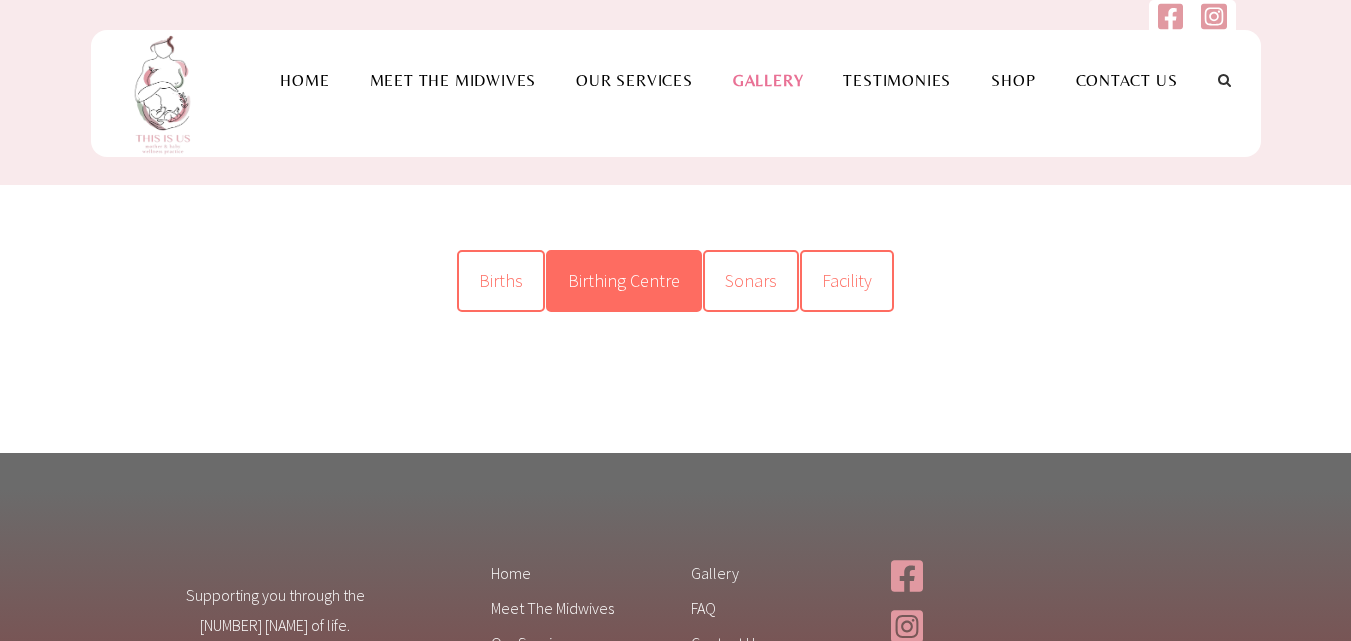 click on "Birthing Centre" at bounding box center [624, 280] 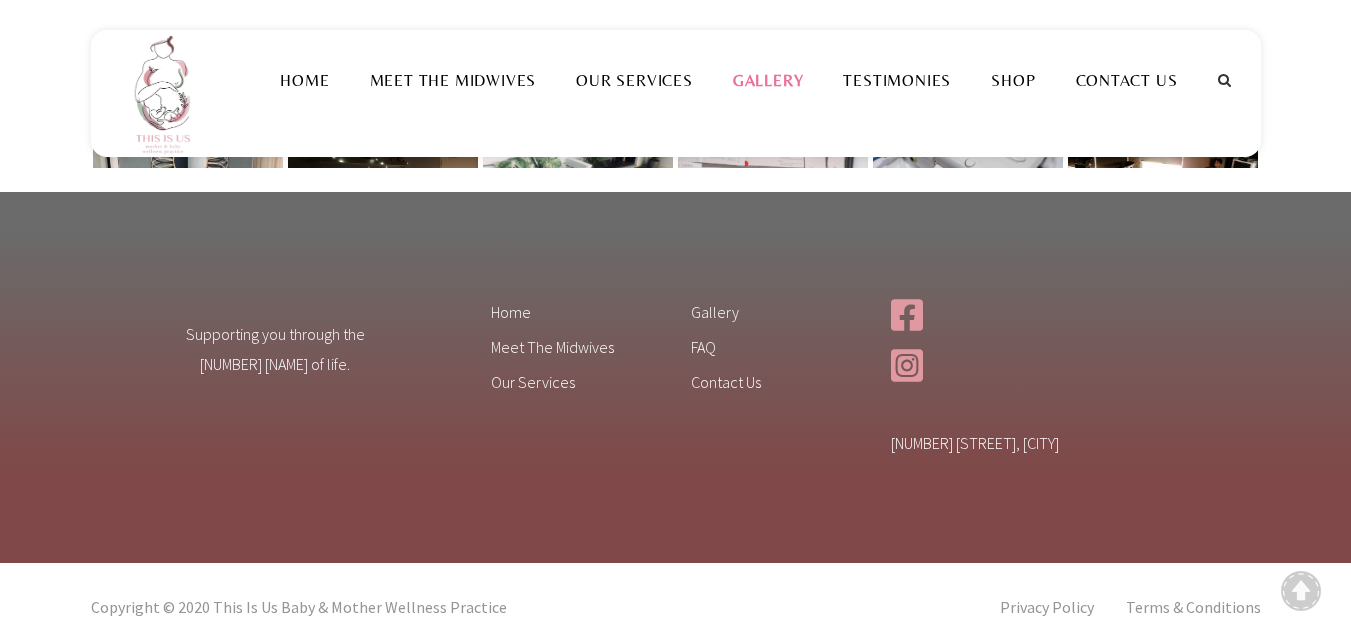 scroll, scrollTop: 214, scrollLeft: 0, axis: vertical 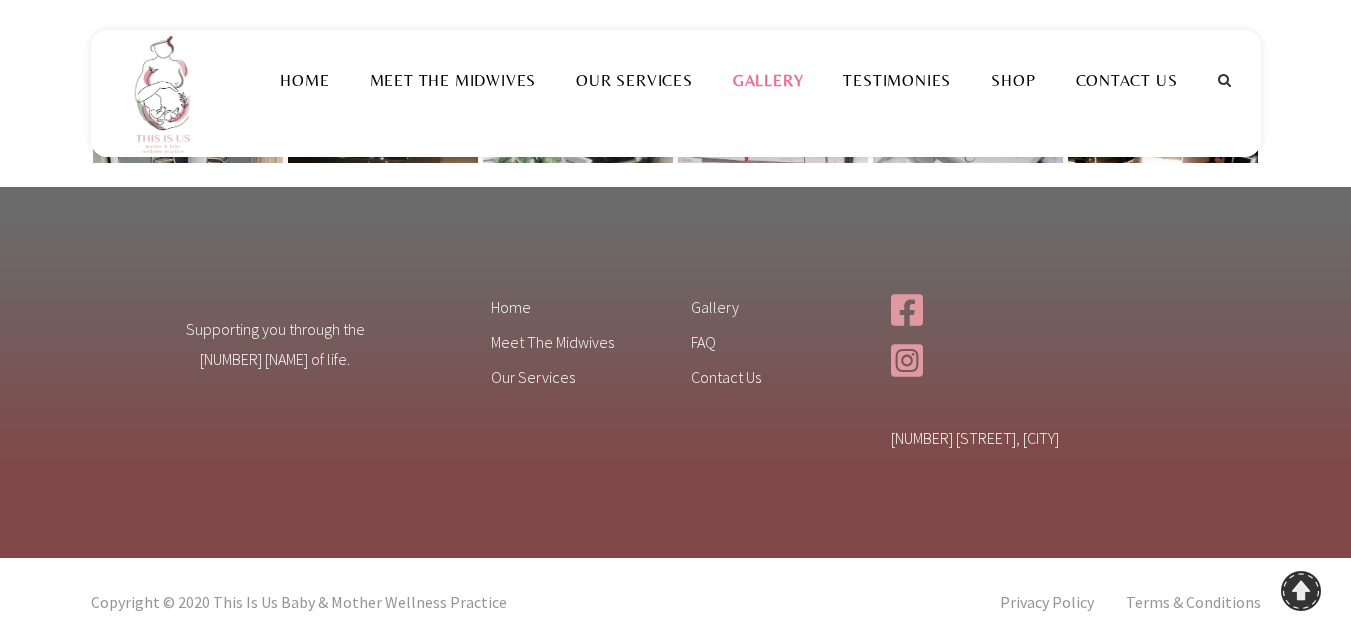 click on "To Top" at bounding box center (1301, 591) 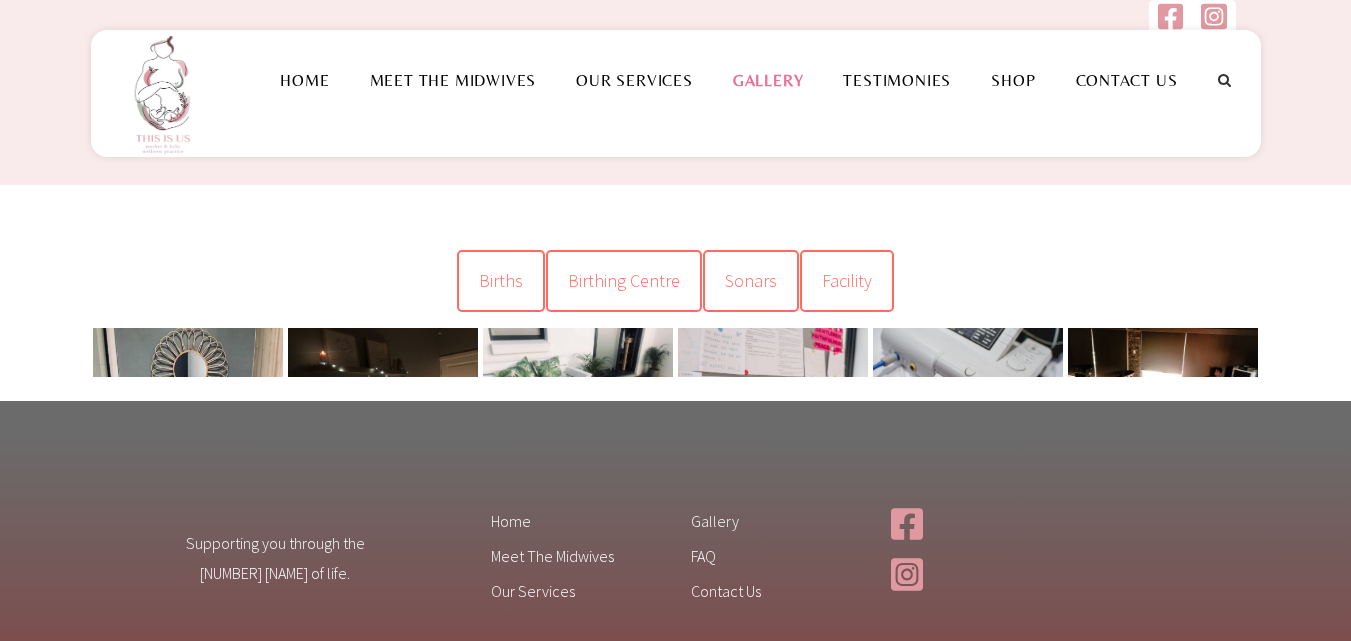 scroll, scrollTop: 100, scrollLeft: 0, axis: vertical 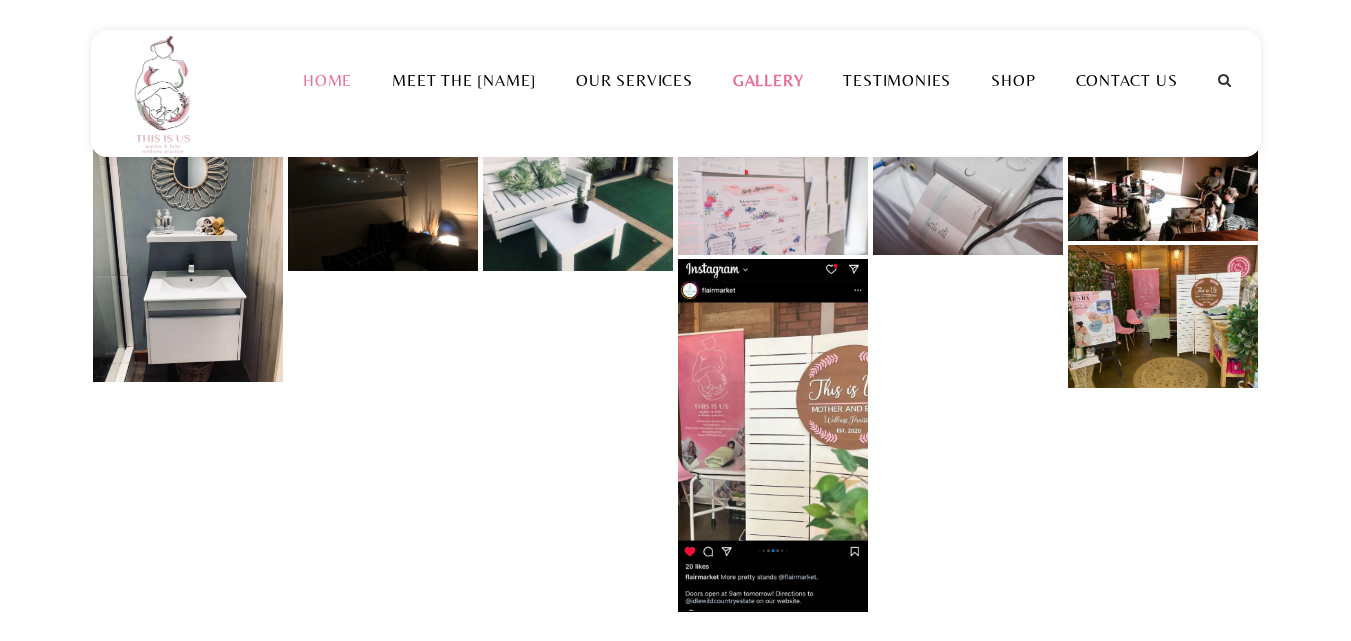 click on "Home" at bounding box center [327, 80] 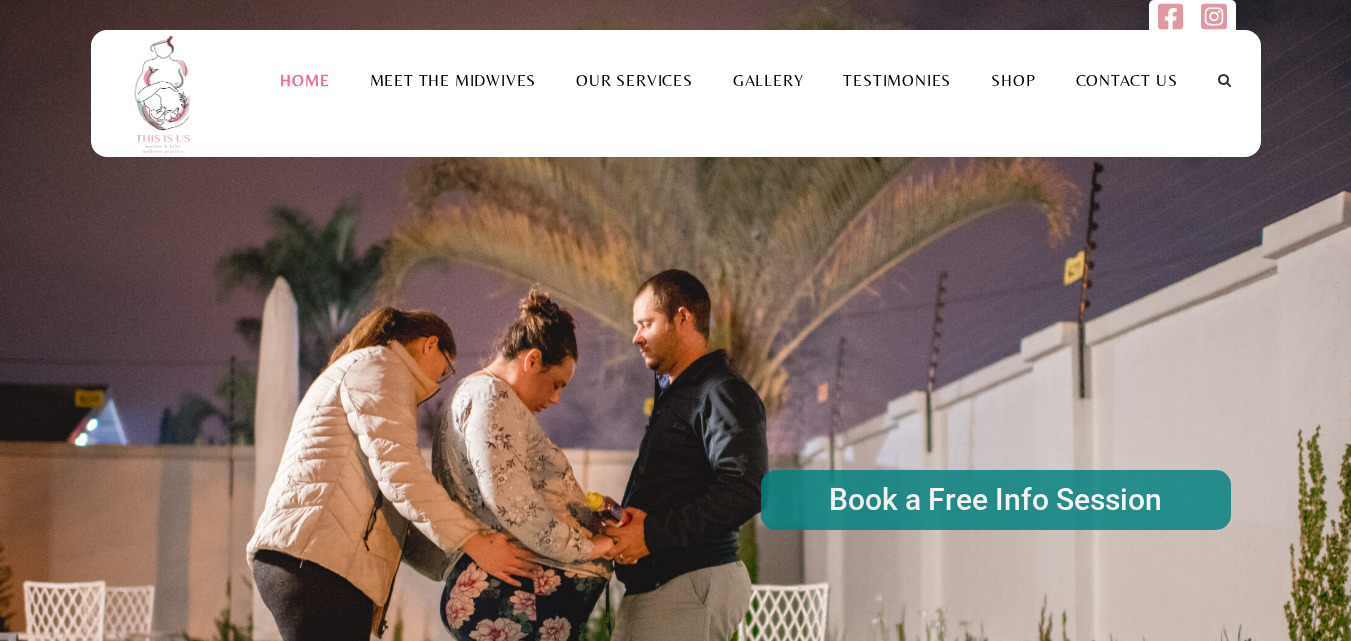 scroll, scrollTop: 0, scrollLeft: 0, axis: both 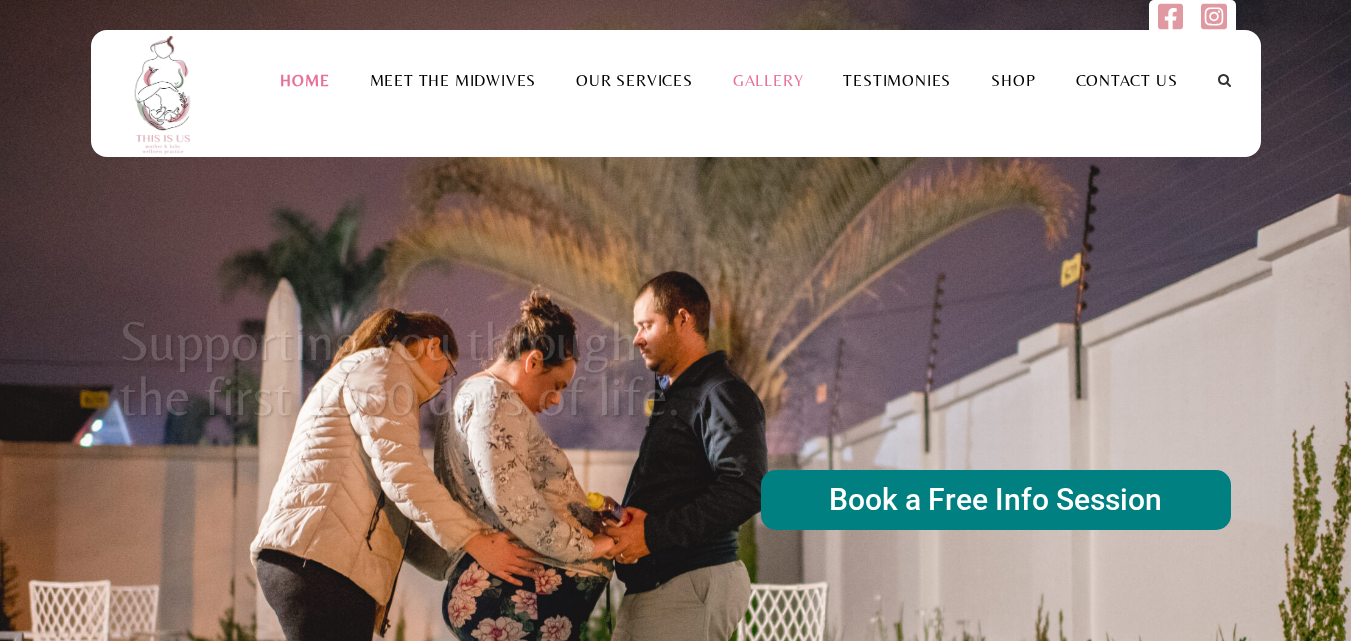 click on "Gallery" at bounding box center (768, 80) 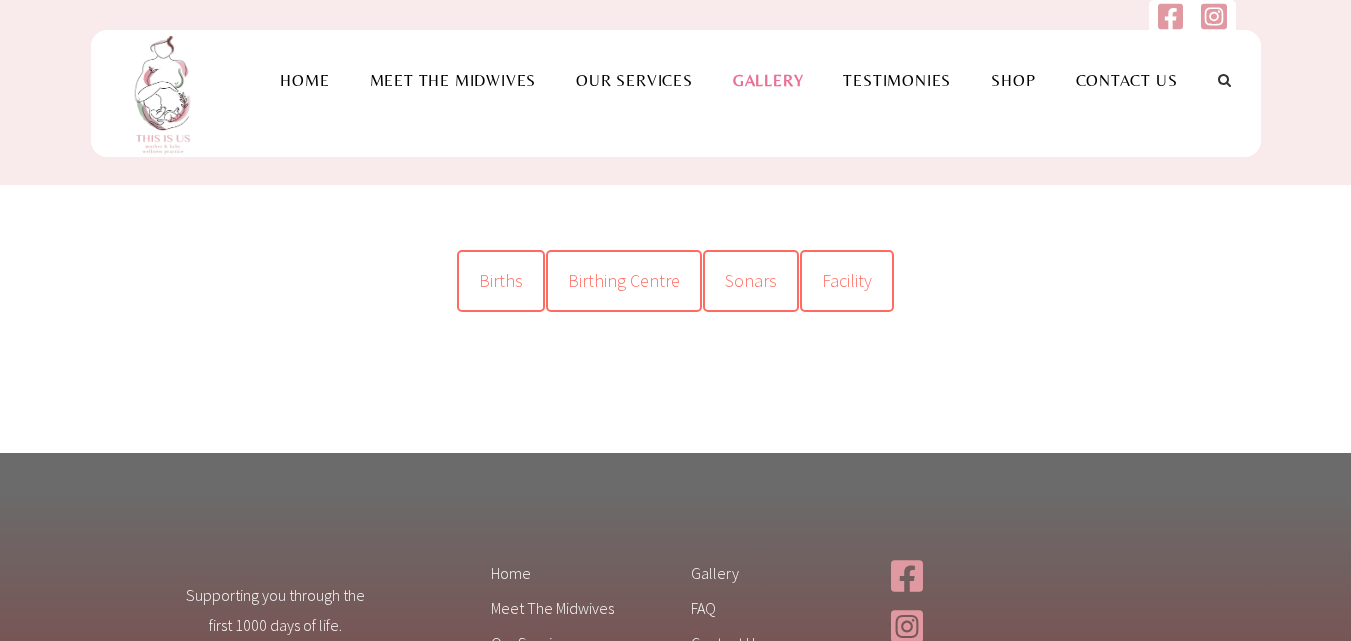 scroll, scrollTop: 0, scrollLeft: 0, axis: both 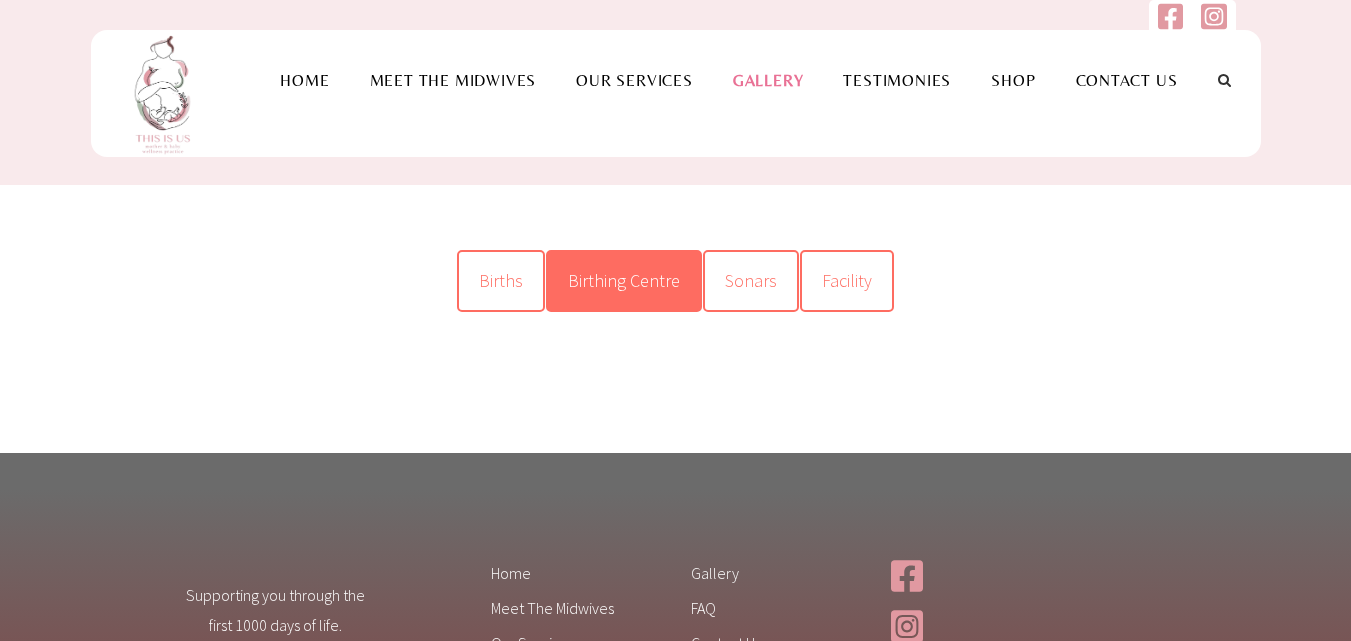 click on "Birthing Centre" at bounding box center (624, 280) 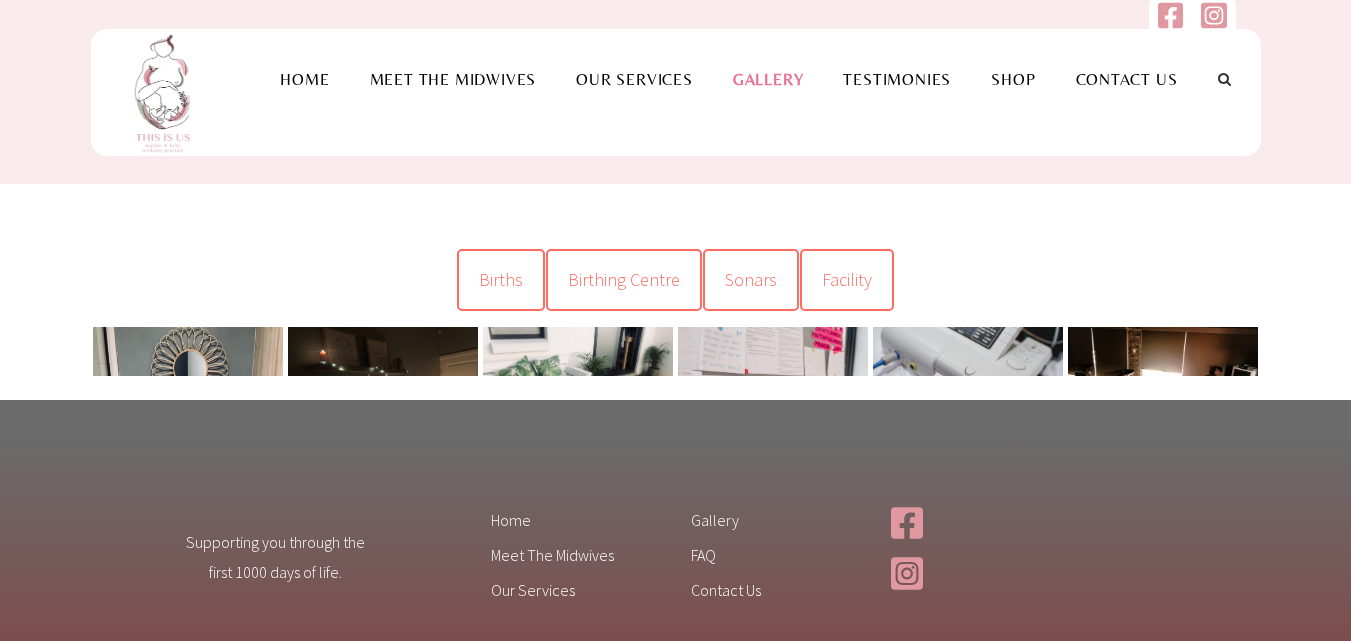 scroll, scrollTop: 0, scrollLeft: 0, axis: both 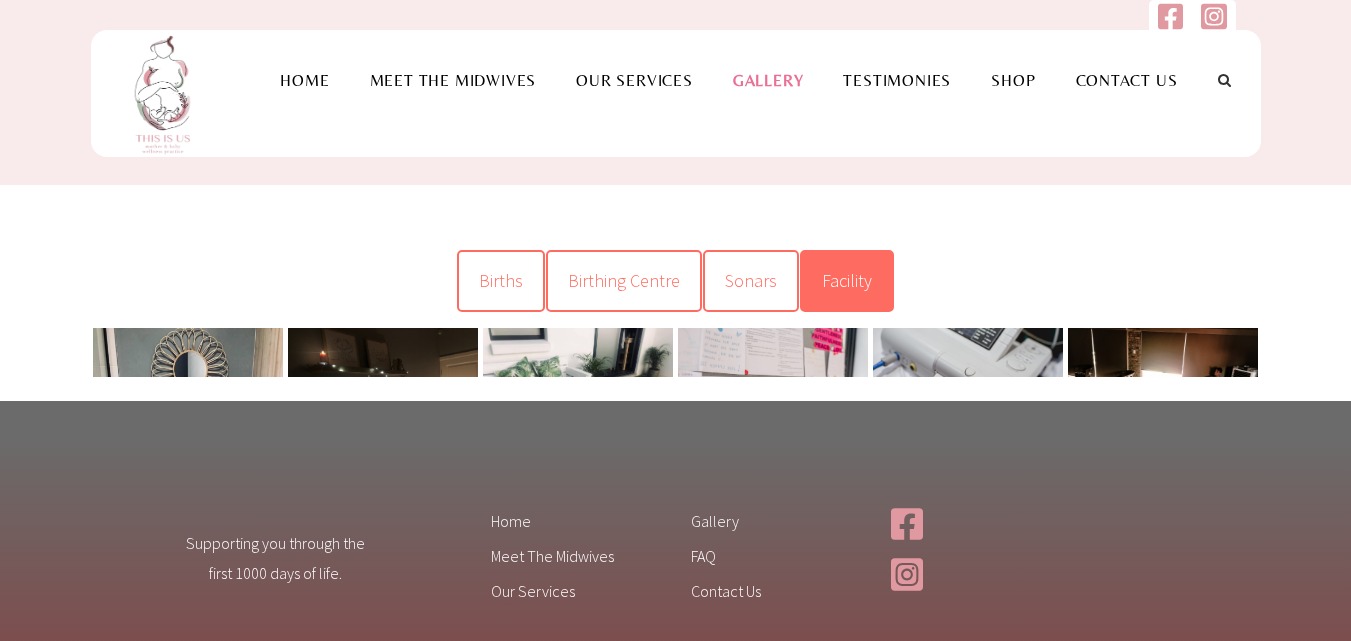 click on "Facility" at bounding box center (847, 281) 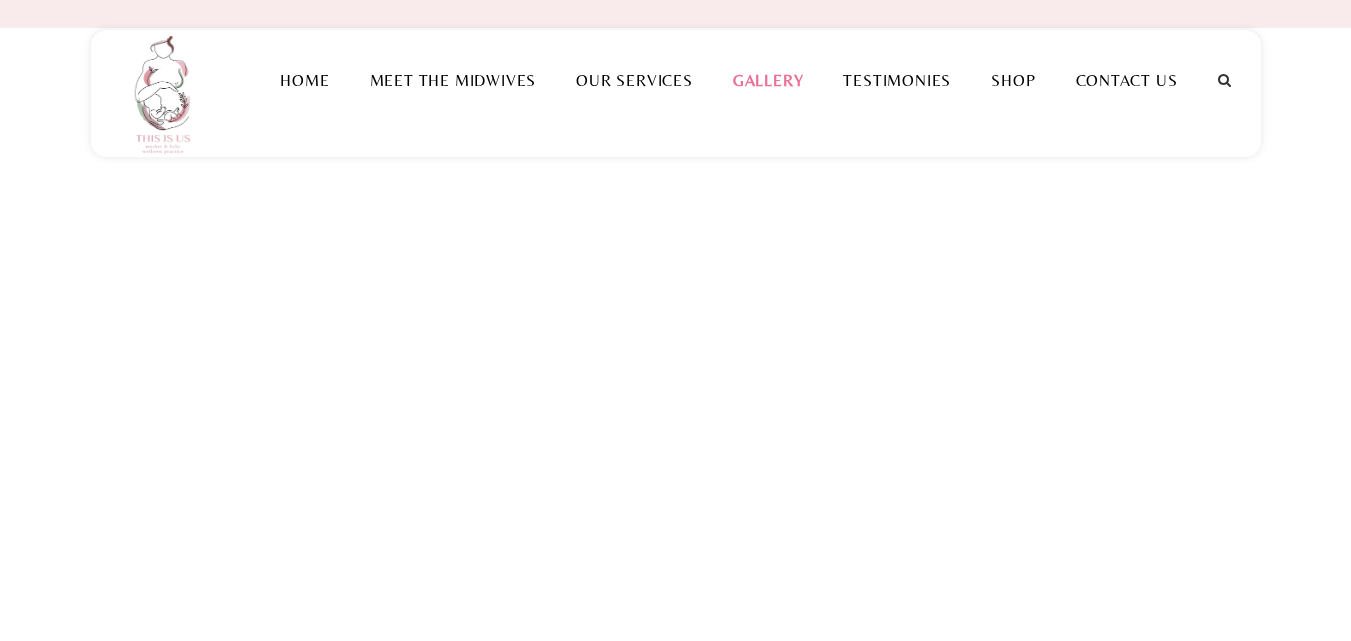 scroll, scrollTop: 200, scrollLeft: 0, axis: vertical 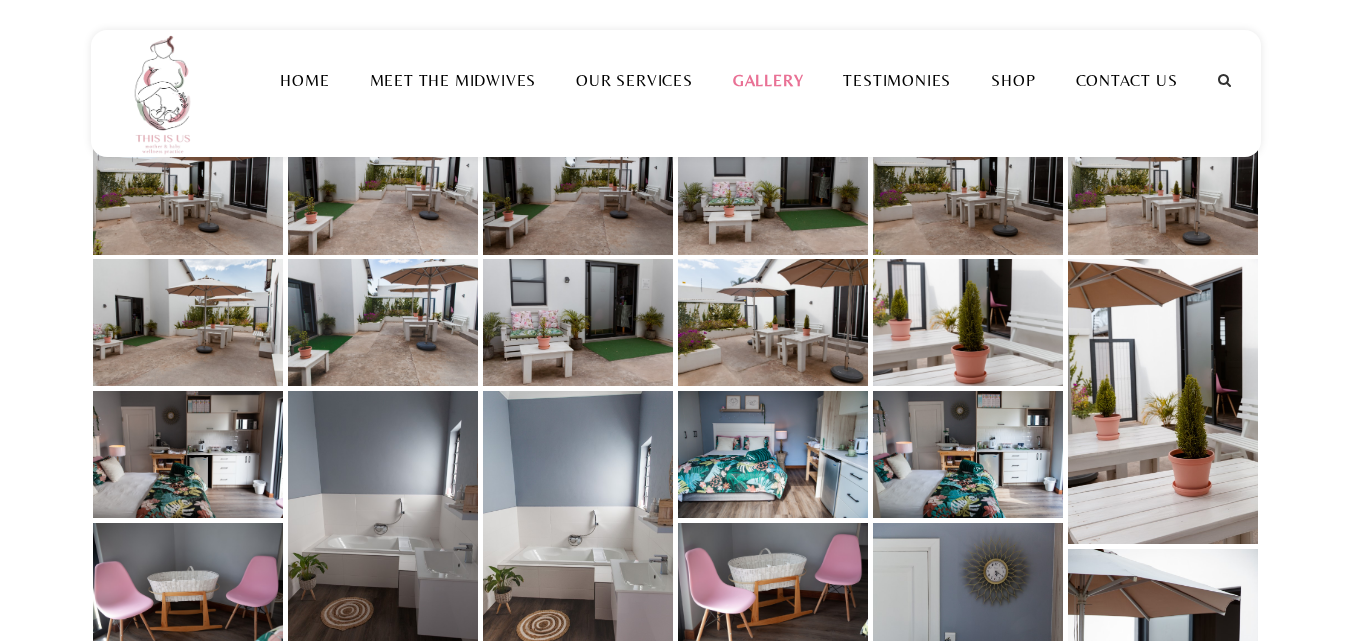 click at bounding box center [773, 454] 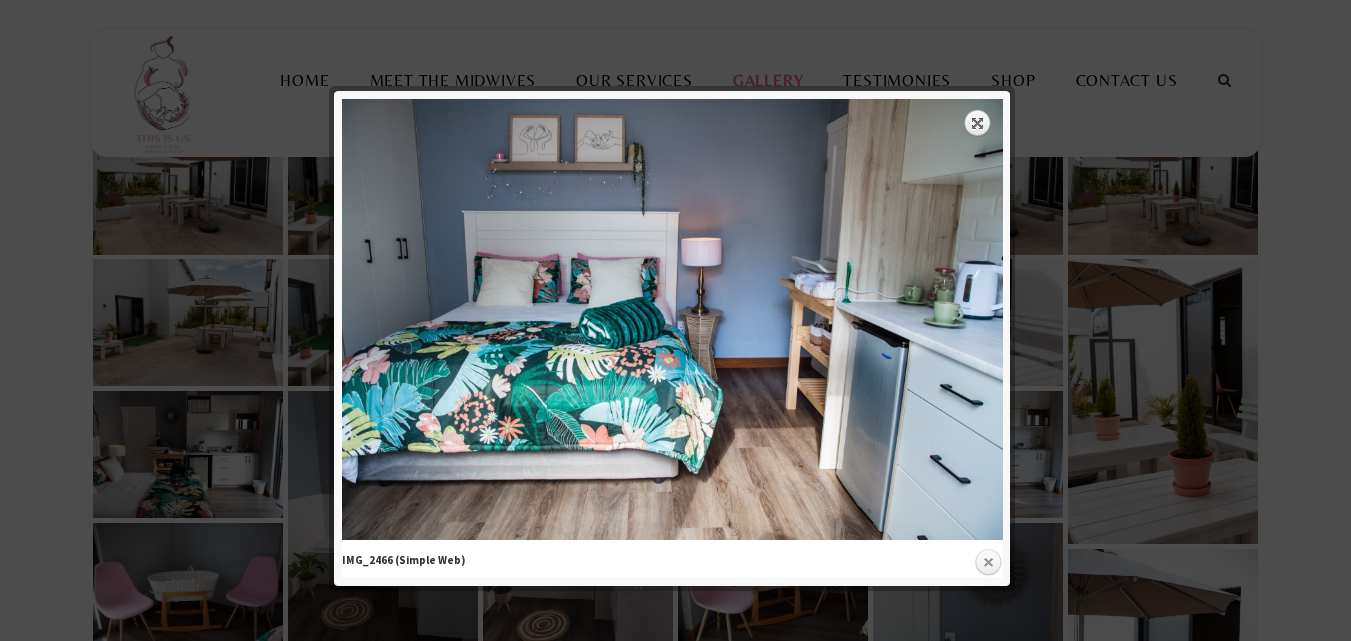click on "Close" at bounding box center [988, 563] 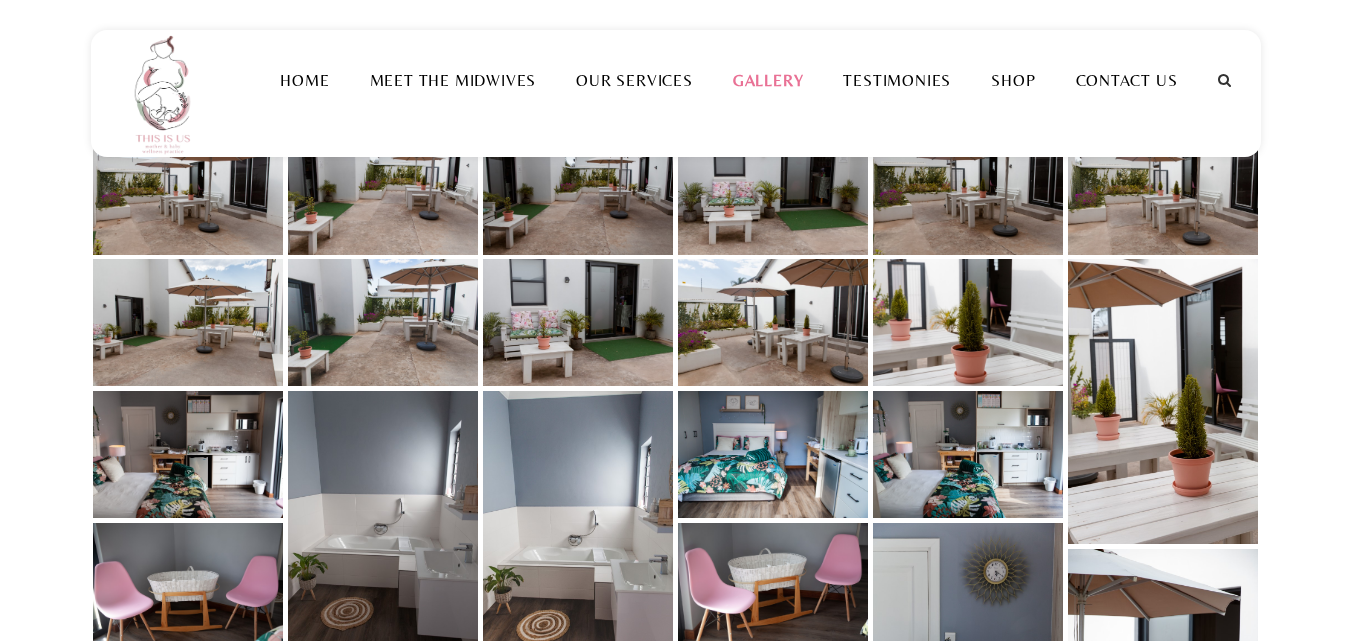 click at bounding box center [968, 454] 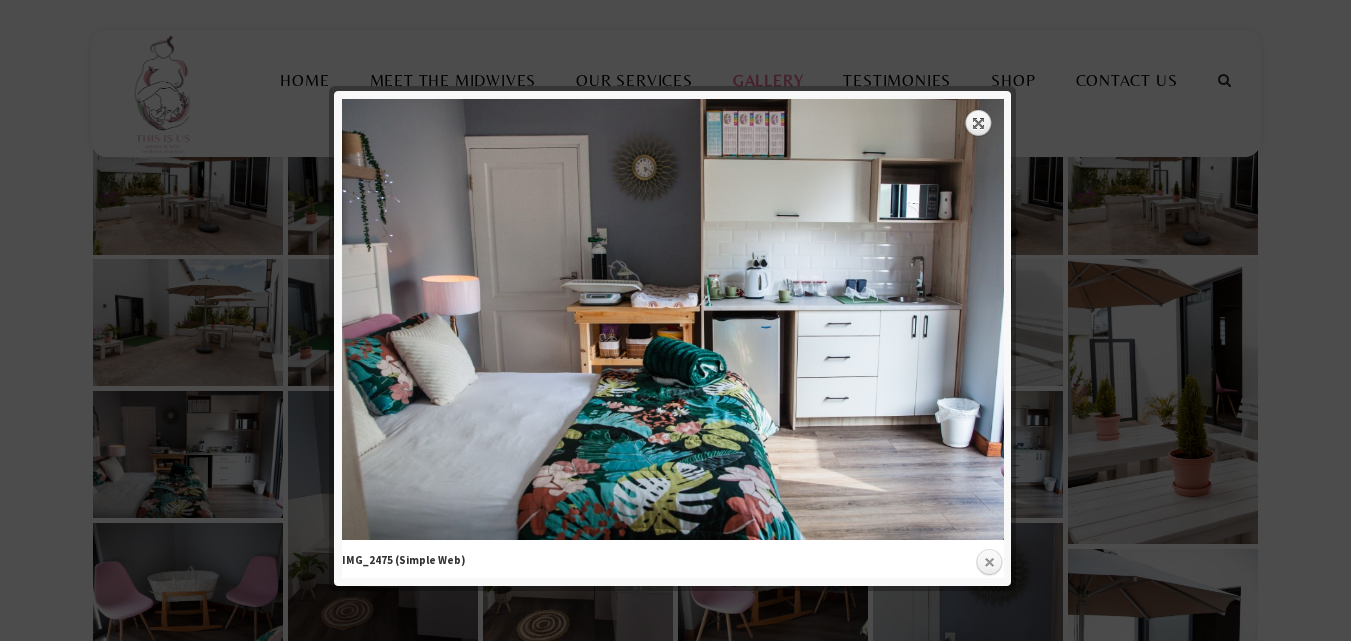 click on "Close" at bounding box center (989, 563) 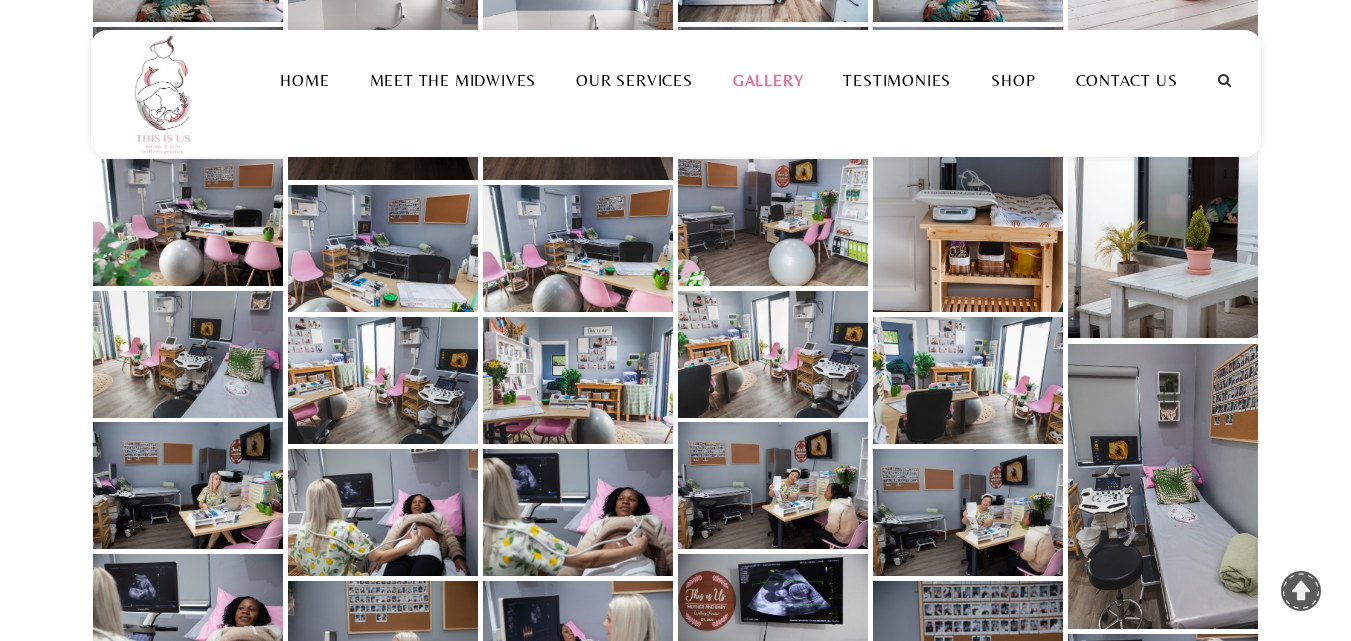 scroll, scrollTop: 700, scrollLeft: 0, axis: vertical 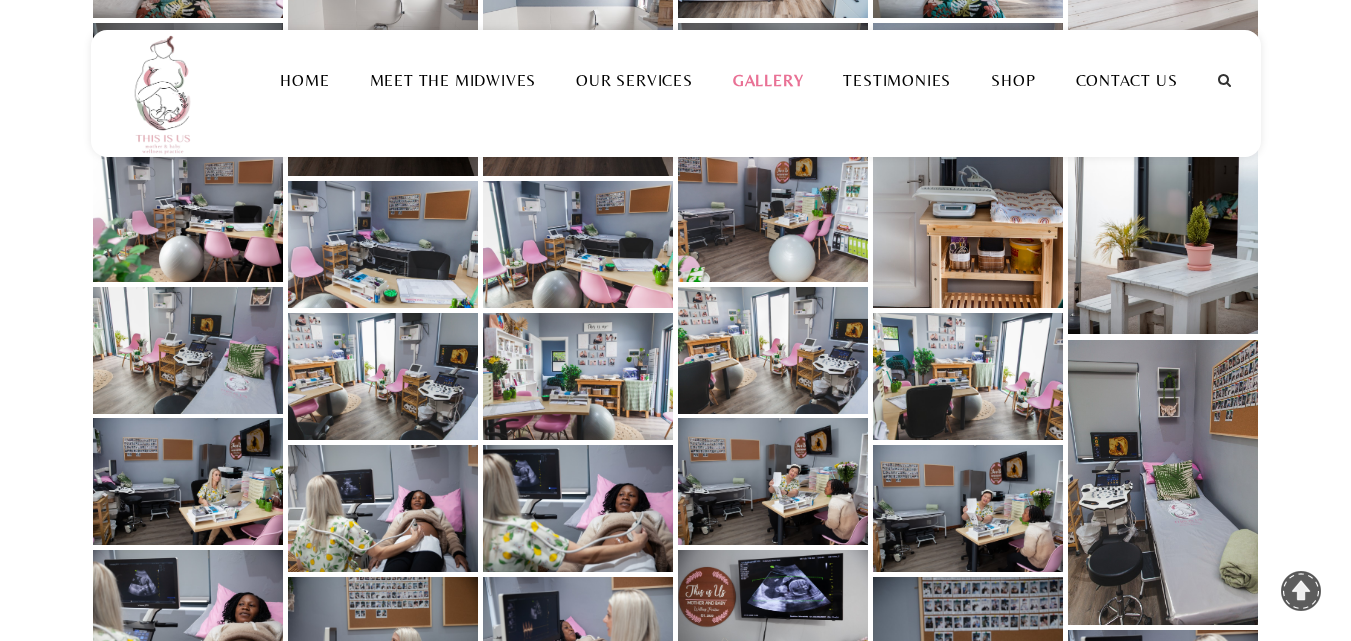 click at bounding box center [578, 376] 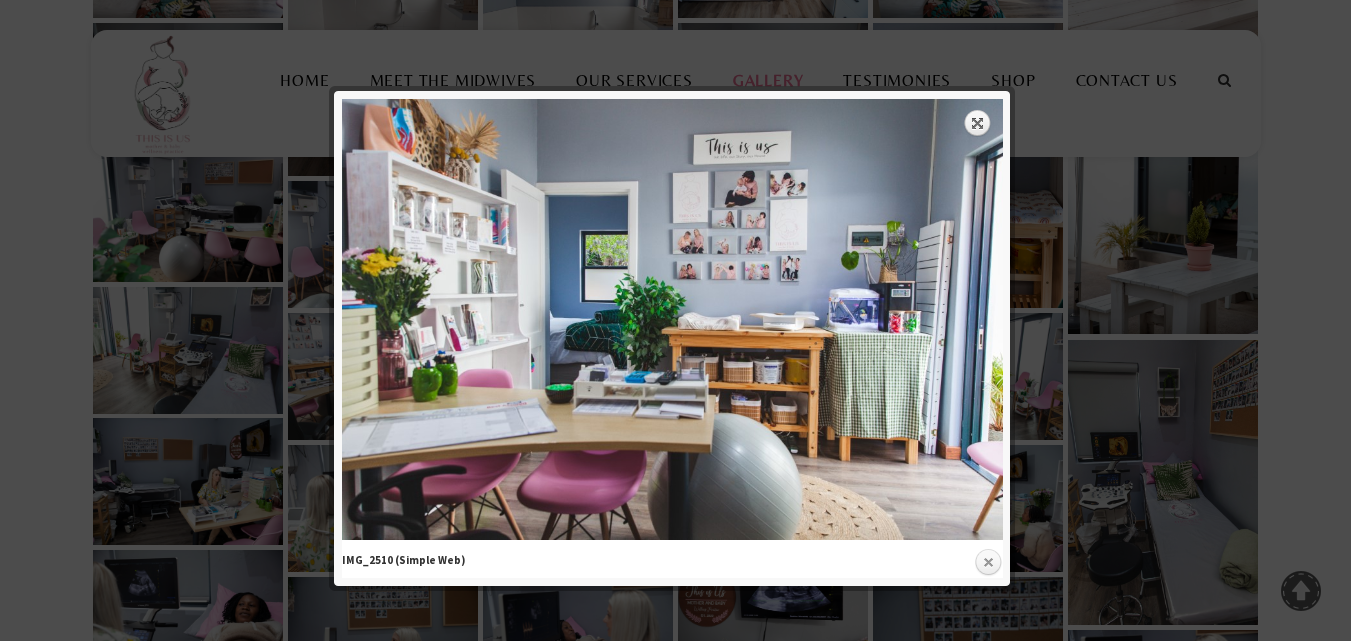 click on "Close" at bounding box center [988, 563] 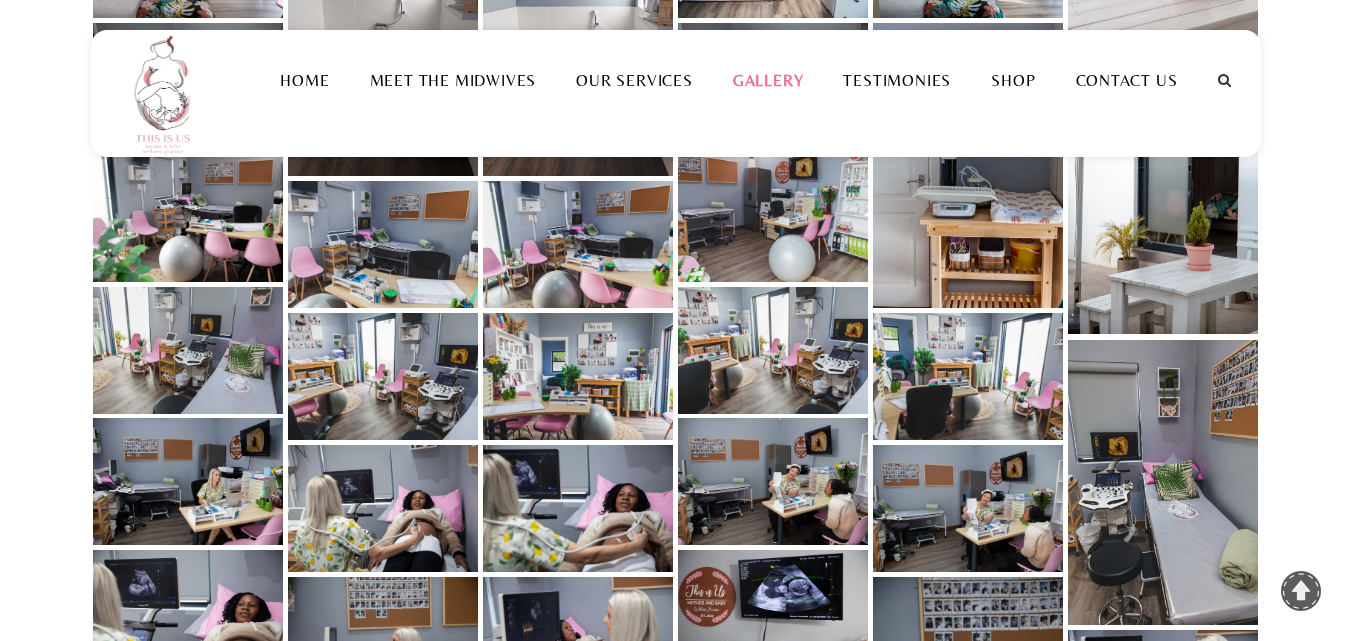 click at bounding box center [773, 481] 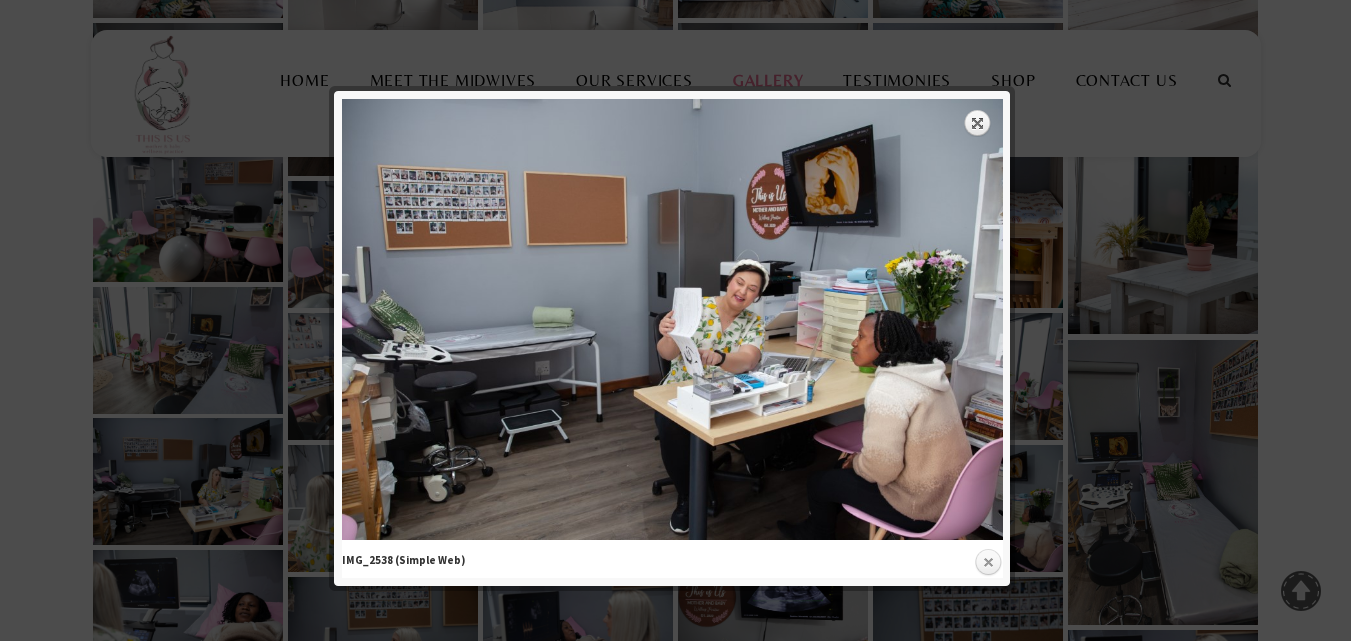 click on "Close" at bounding box center (988, 563) 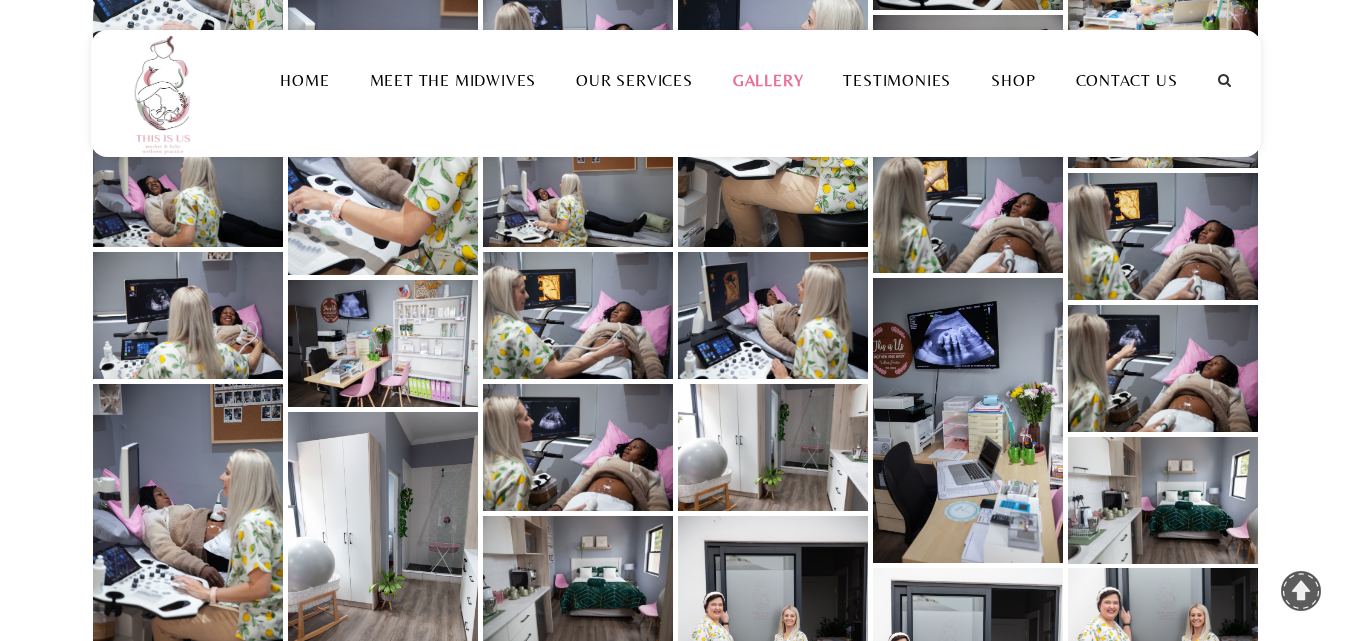 scroll, scrollTop: 1600, scrollLeft: 0, axis: vertical 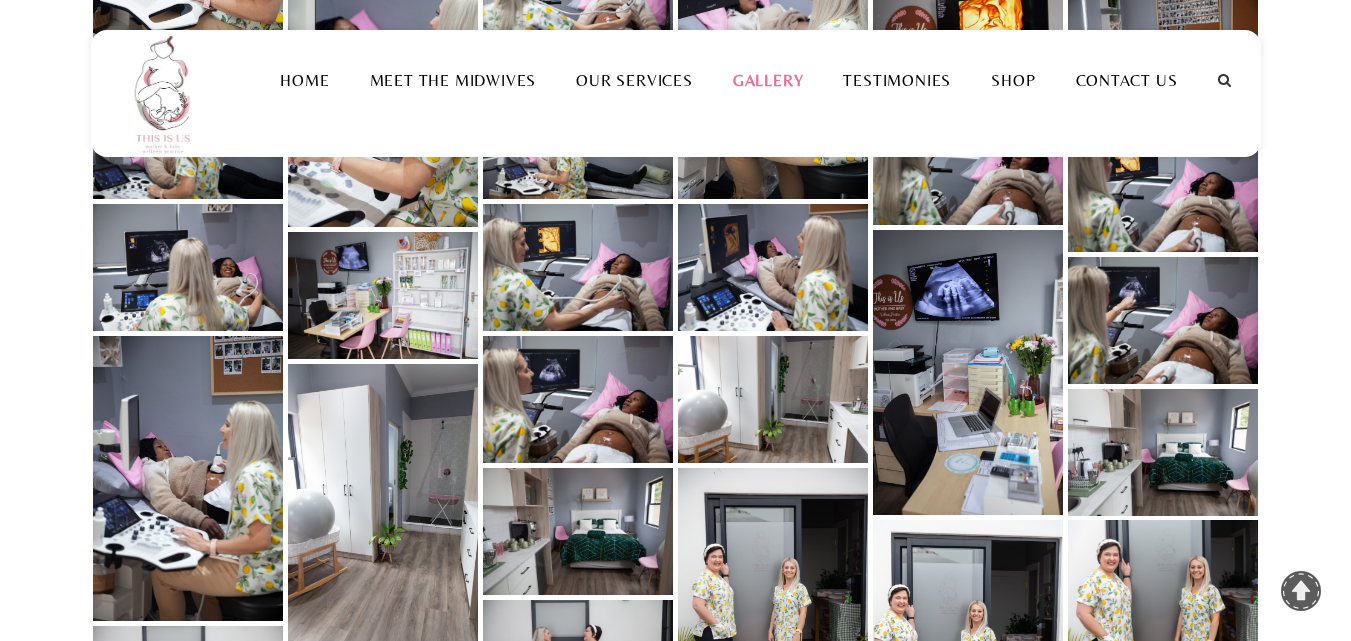 click at bounding box center [773, 399] 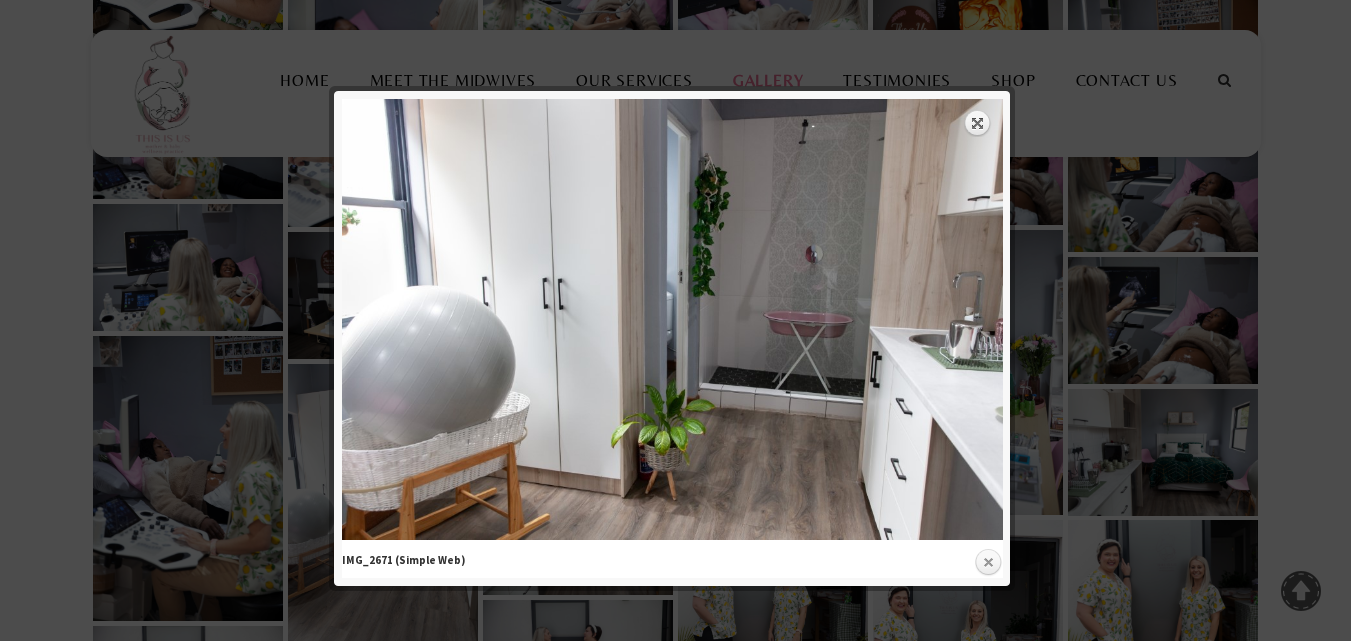 click on "Close" at bounding box center [988, 563] 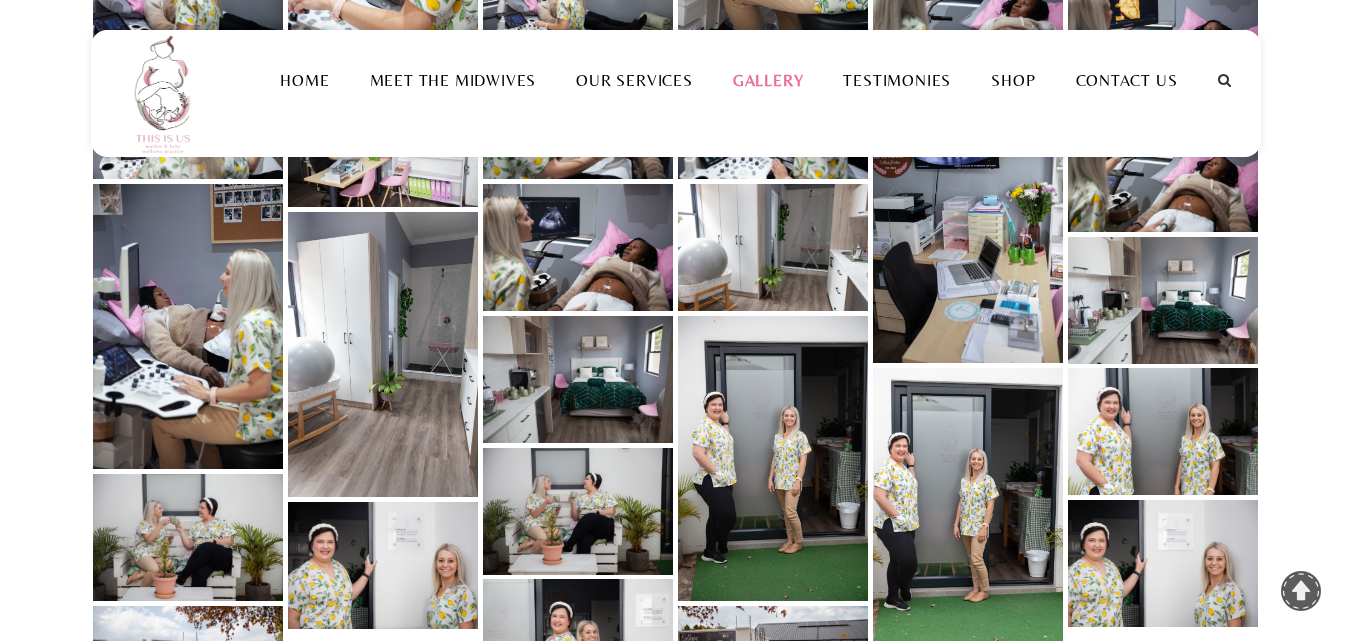 scroll, scrollTop: 1800, scrollLeft: 0, axis: vertical 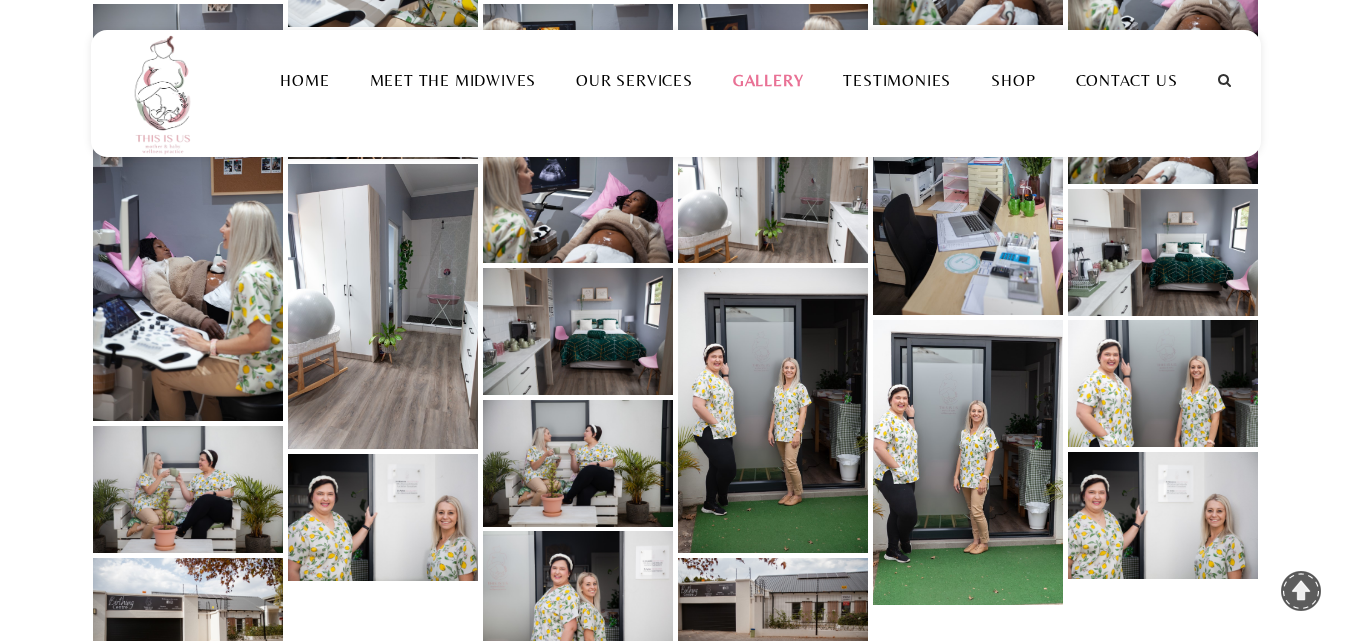 click at bounding box center [968, 462] 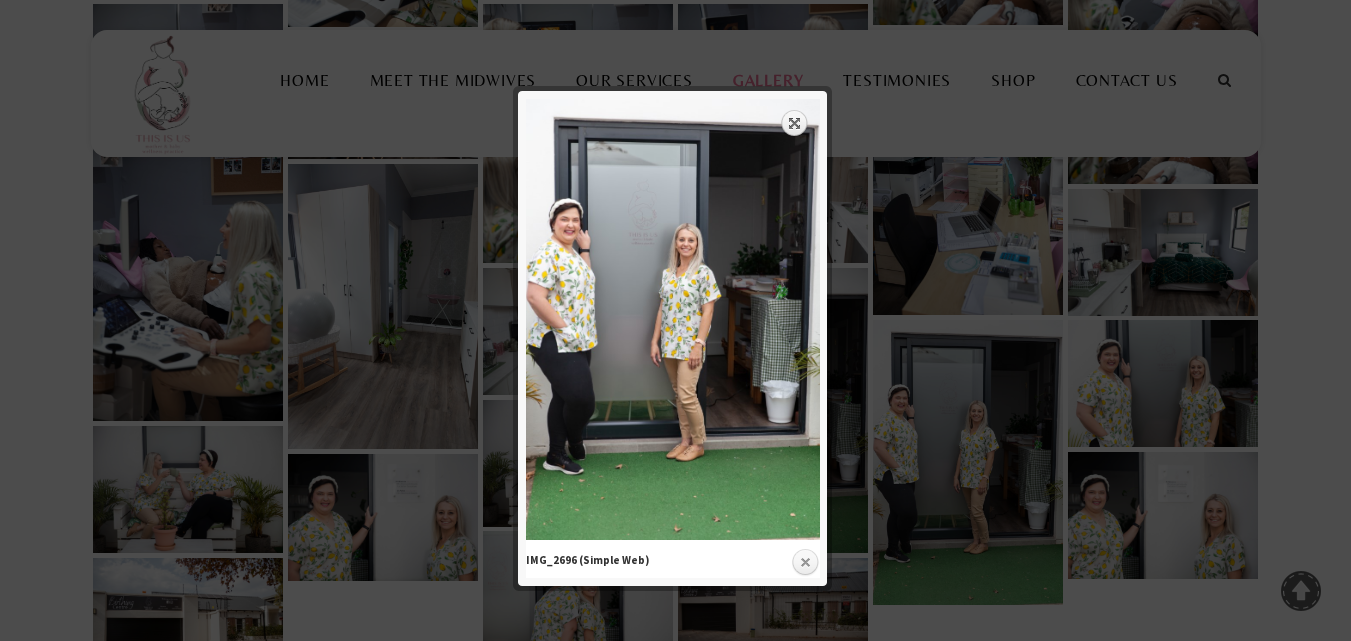 click on "Close" at bounding box center [805, 563] 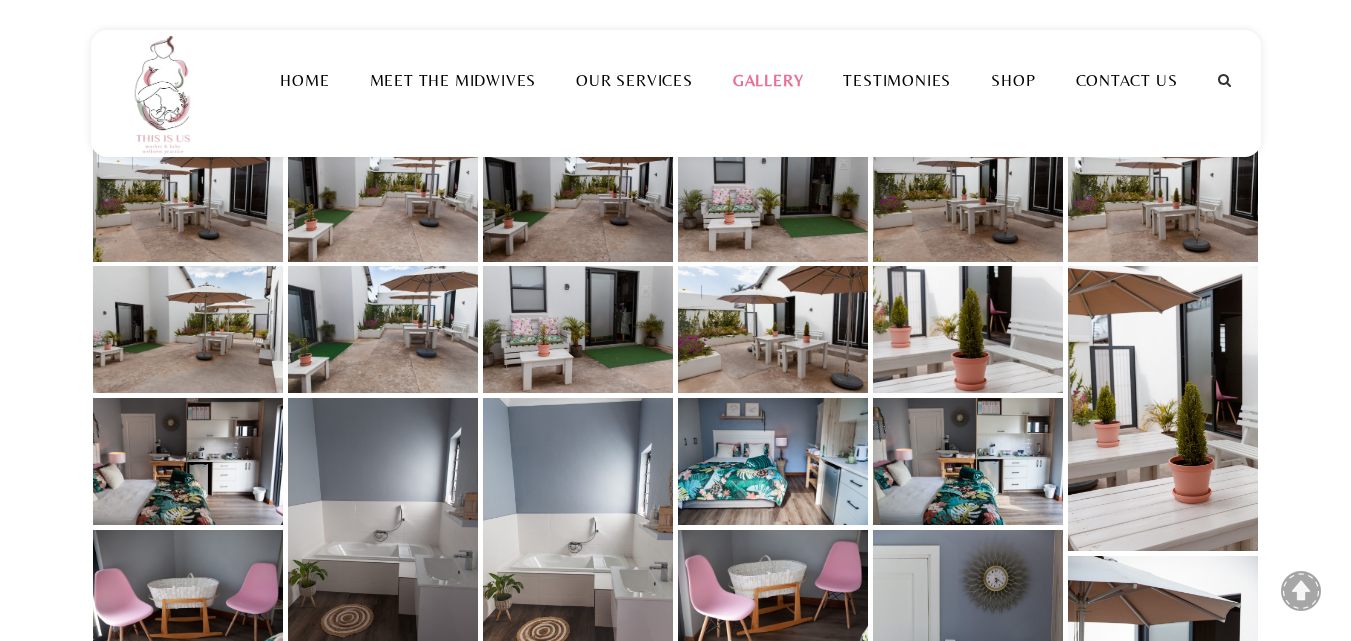 scroll, scrollTop: 0, scrollLeft: 0, axis: both 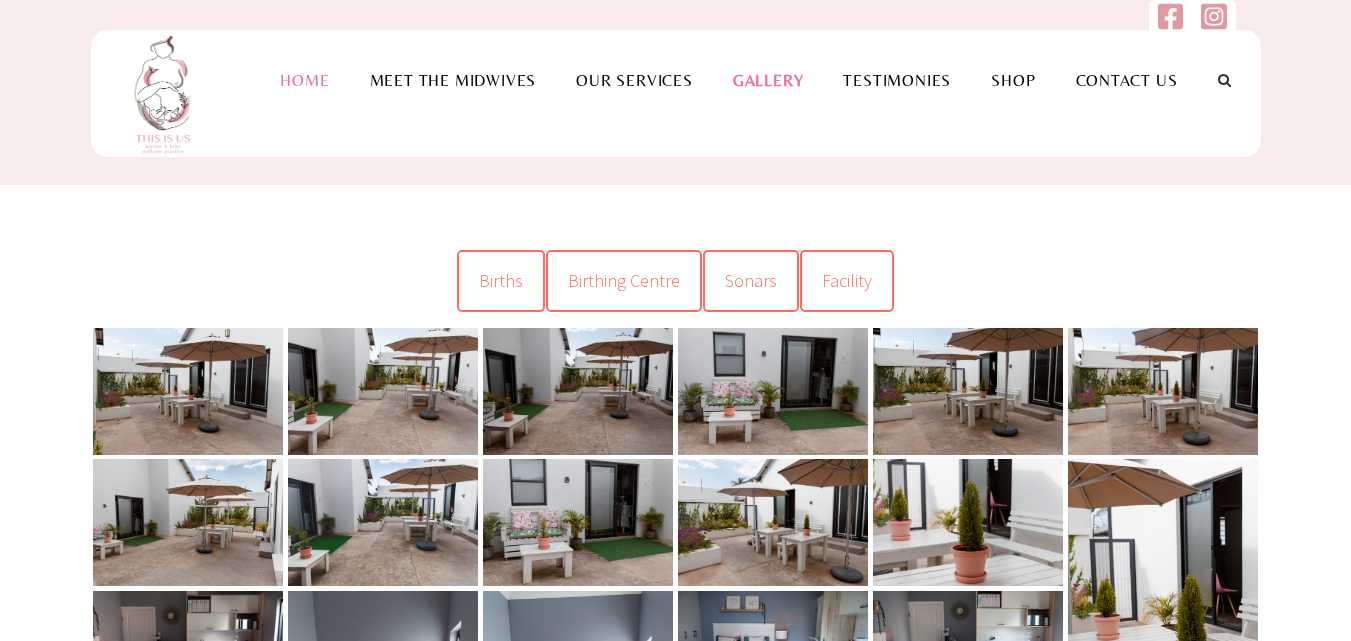 click on "Home" at bounding box center [304, 80] 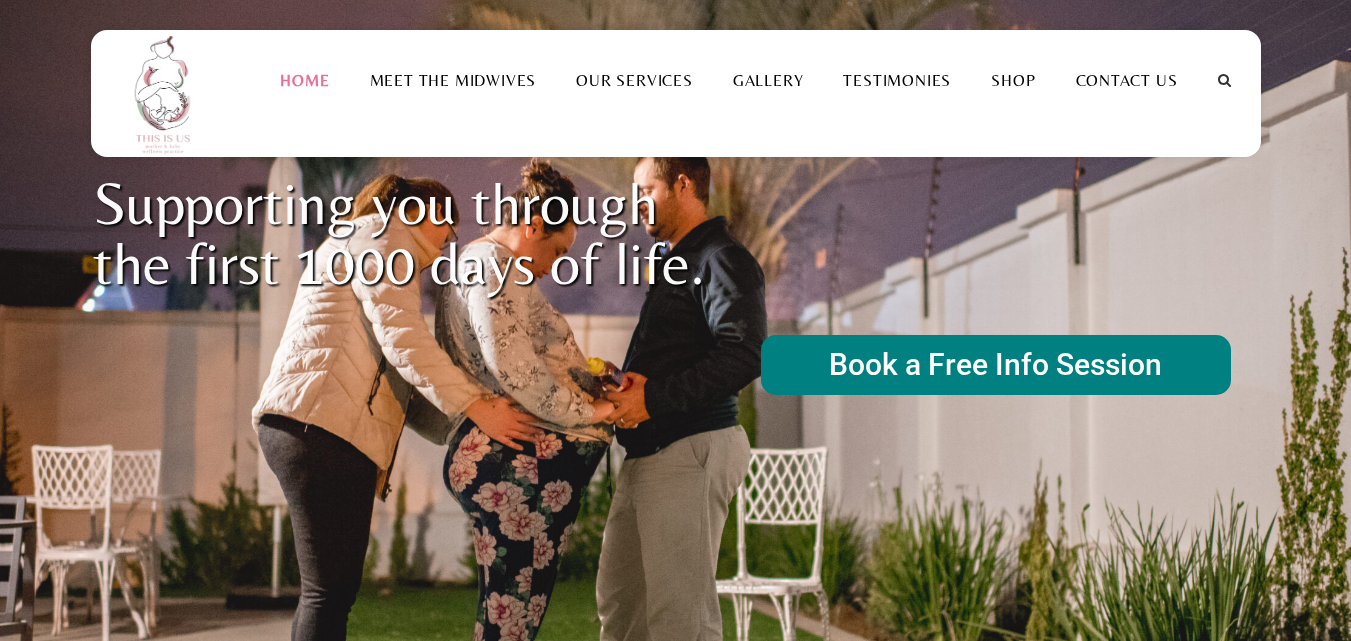 scroll, scrollTop: 100, scrollLeft: 0, axis: vertical 